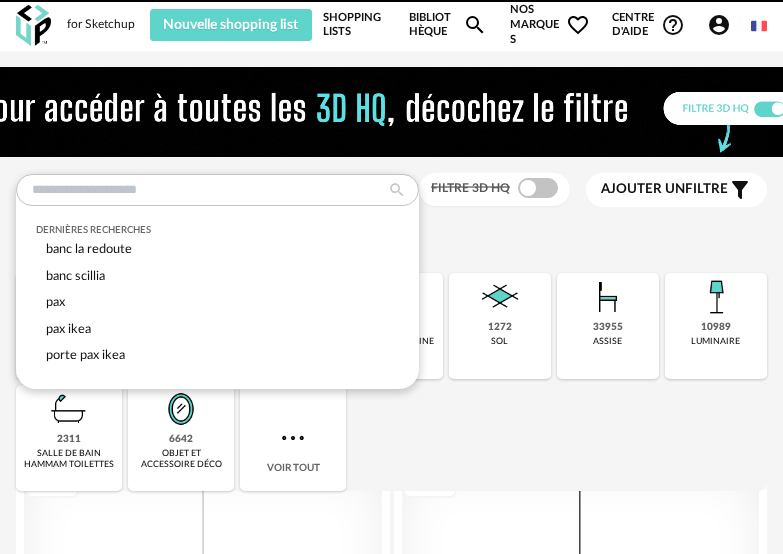 scroll, scrollTop: 0, scrollLeft: 0, axis: both 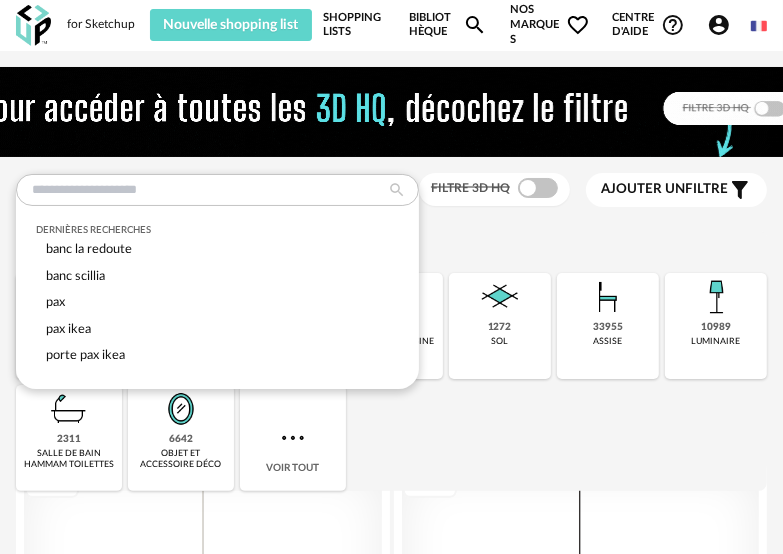 click on "Sélectionner une famille" at bounding box center [391, 241] 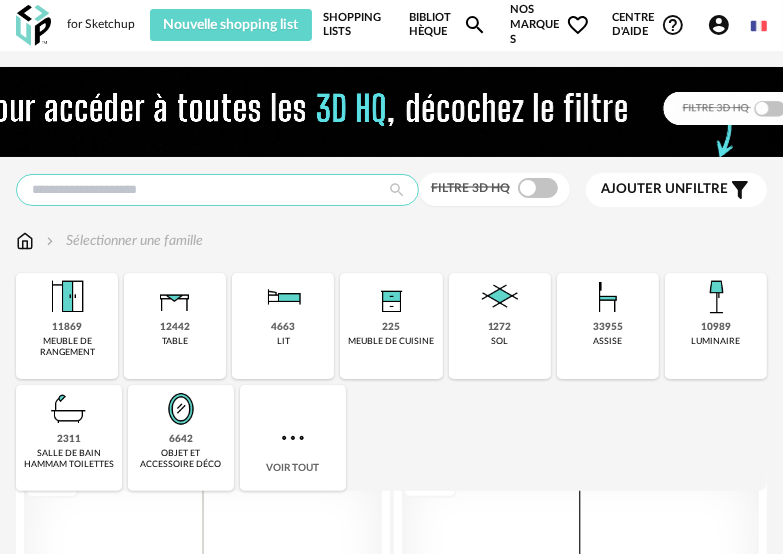 click at bounding box center [217, 190] 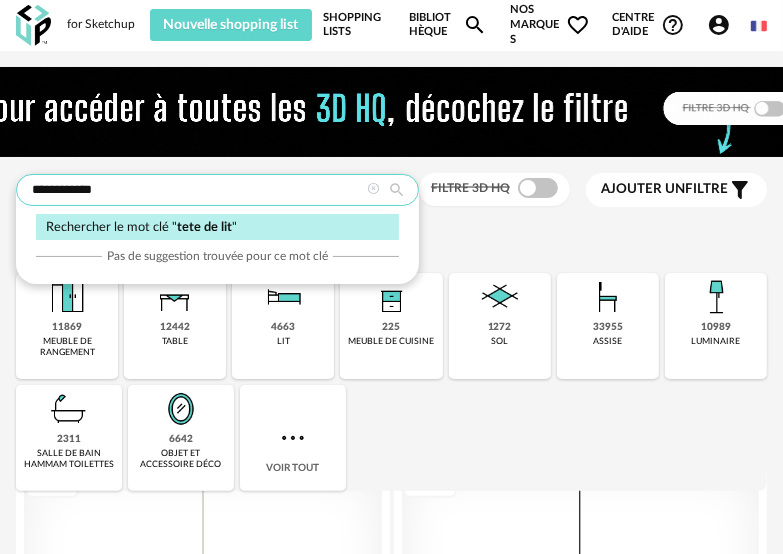type on "**********" 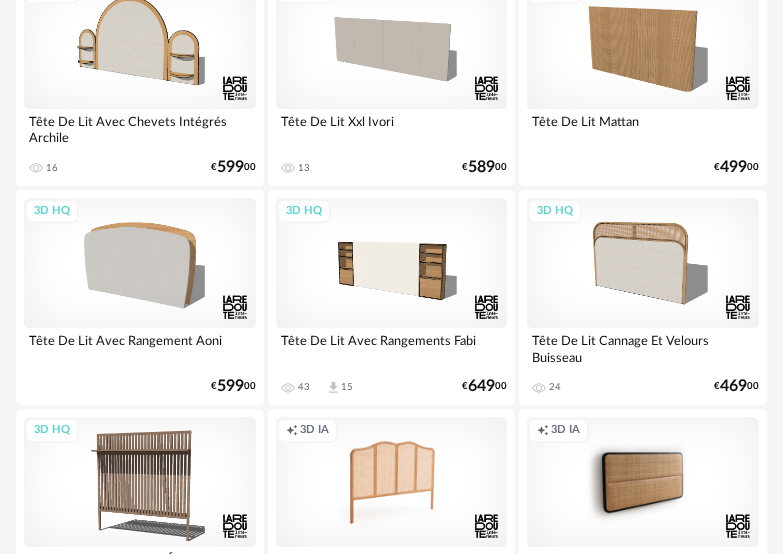 scroll, scrollTop: 2600, scrollLeft: 0, axis: vertical 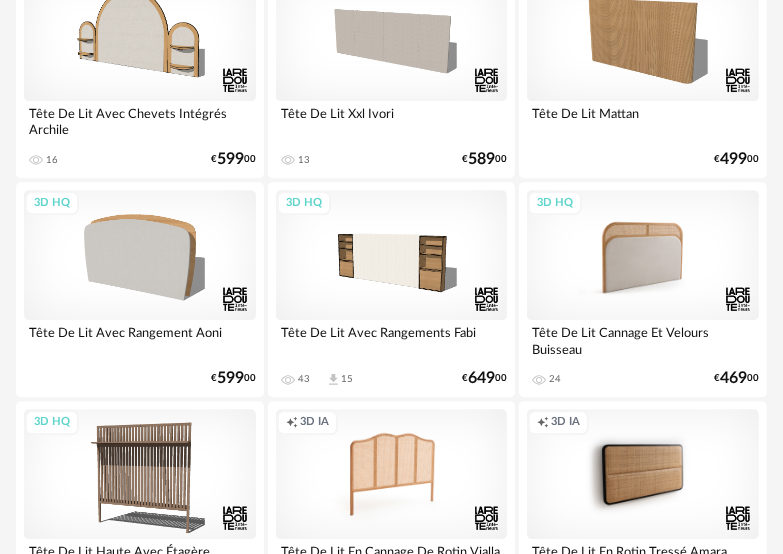 click on "3D HQ" at bounding box center (643, 255) 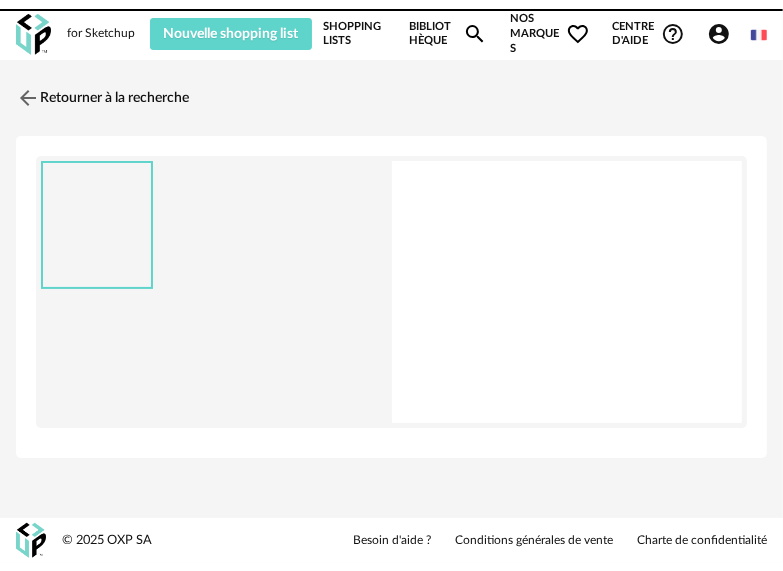 scroll, scrollTop: 0, scrollLeft: 0, axis: both 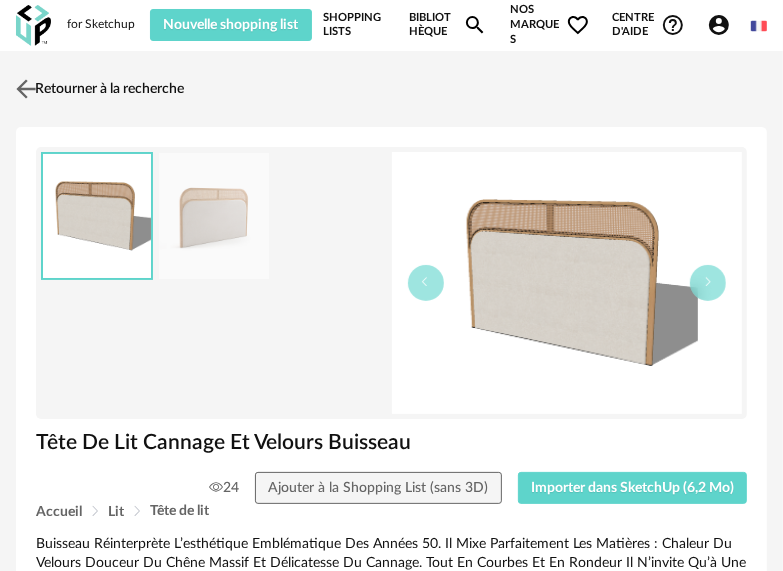 click at bounding box center [26, 88] 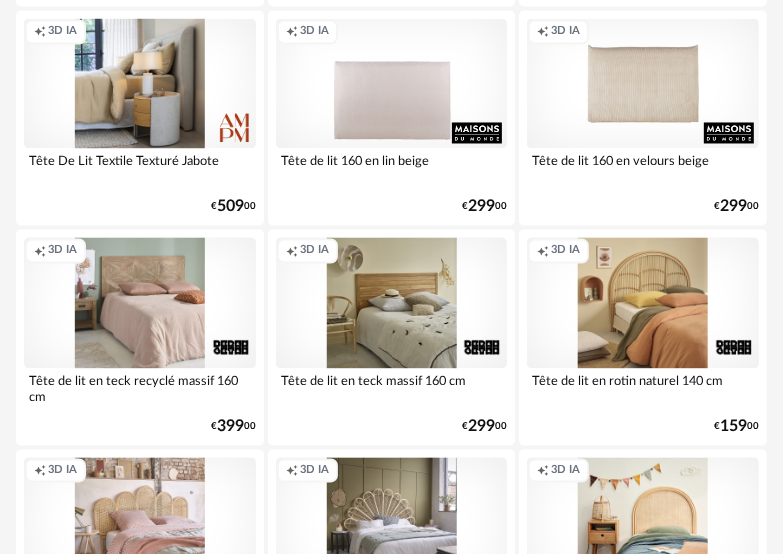 scroll, scrollTop: 5900, scrollLeft: 0, axis: vertical 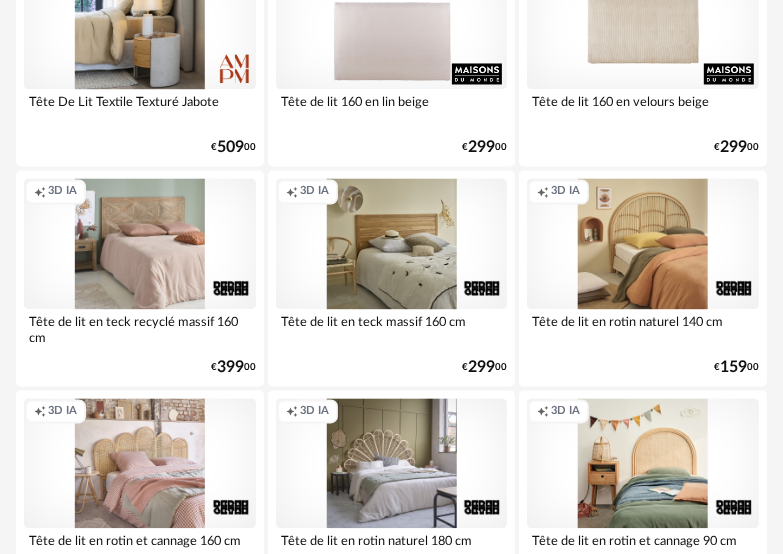 click on "Tête de lit en rotin naturel 140 cm" at bounding box center [643, 329] 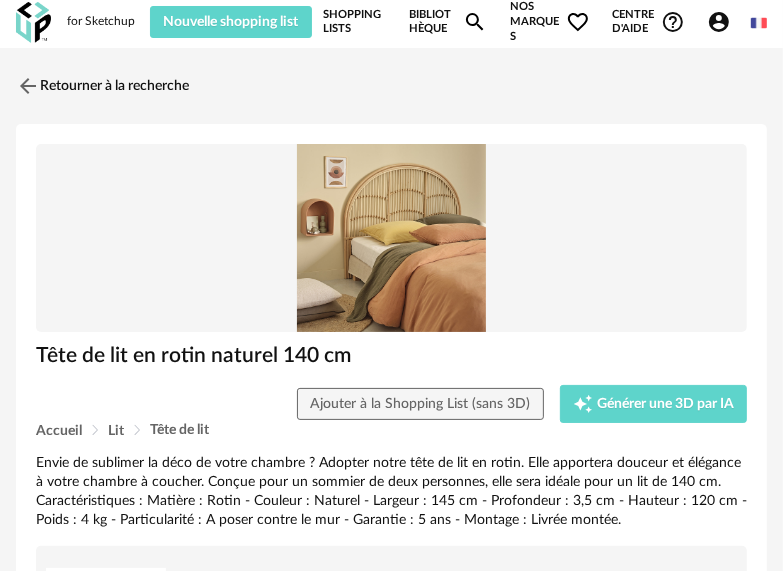 scroll, scrollTop: 0, scrollLeft: 0, axis: both 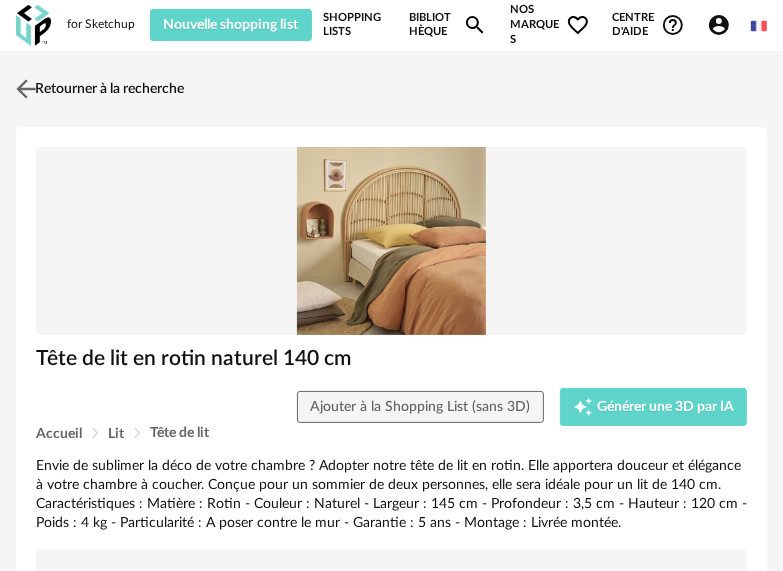 click at bounding box center [26, 88] 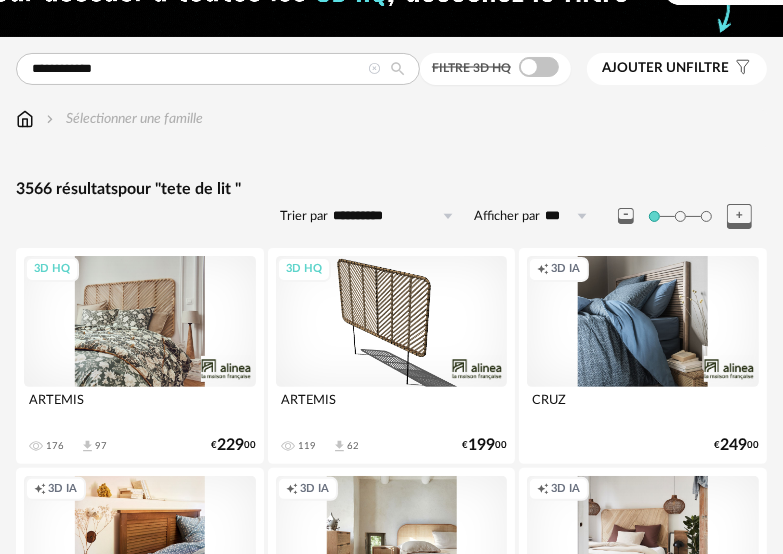 scroll, scrollTop: 0, scrollLeft: 0, axis: both 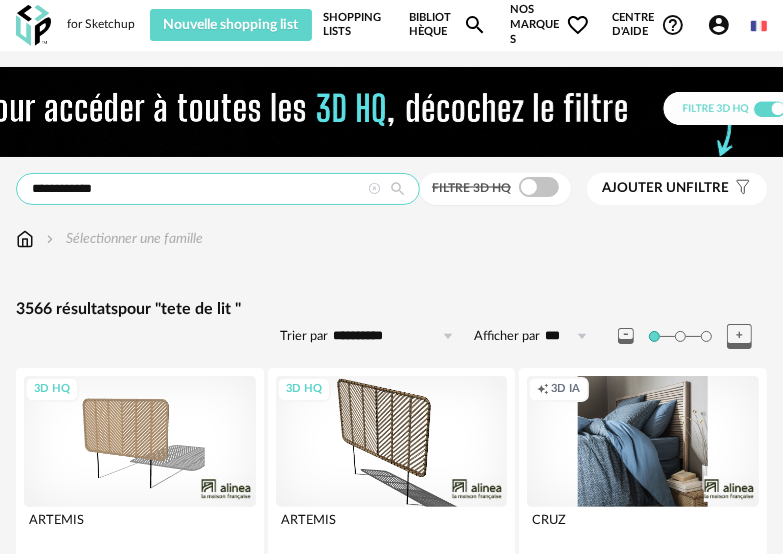 click on "**********" at bounding box center [218, 189] 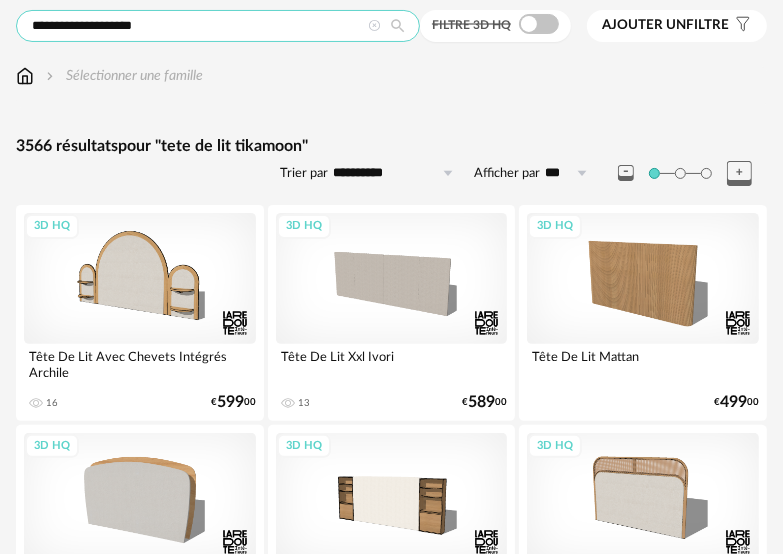 scroll, scrollTop: 0, scrollLeft: 0, axis: both 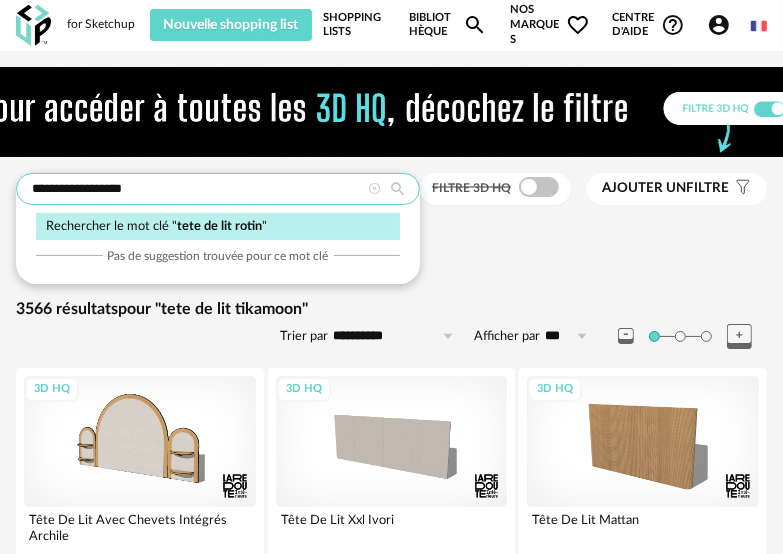 type on "**********" 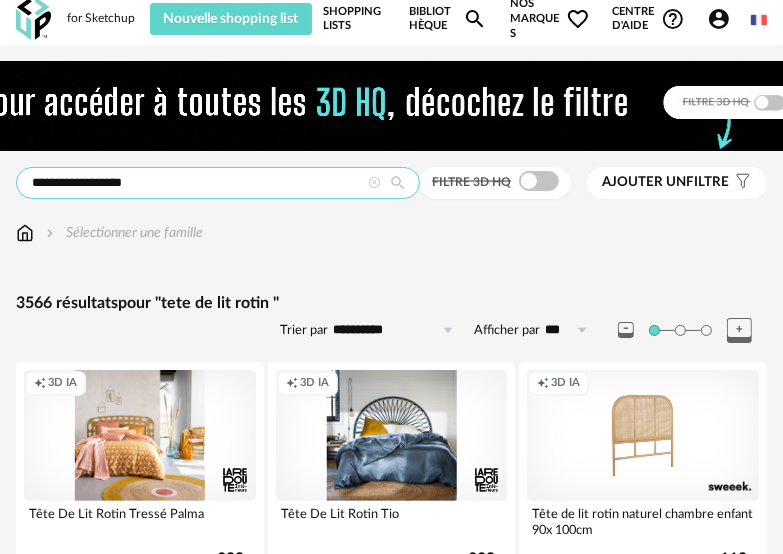 scroll, scrollTop: 0, scrollLeft: 0, axis: both 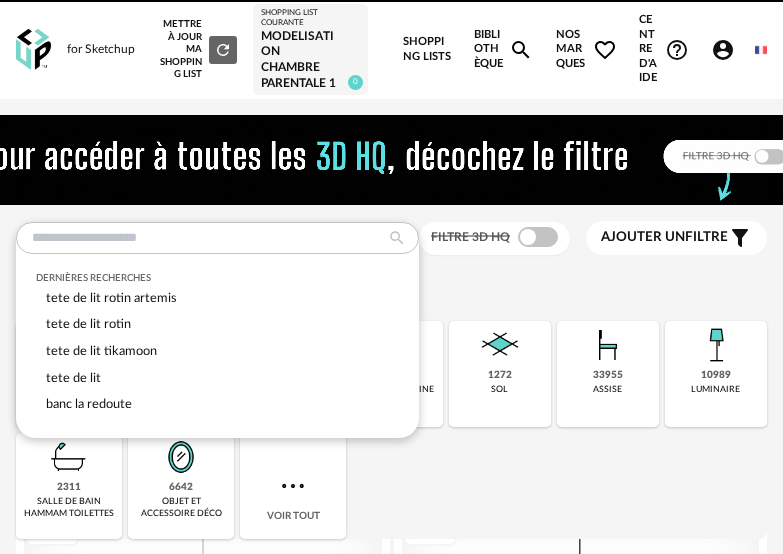 click at bounding box center (217, 238) 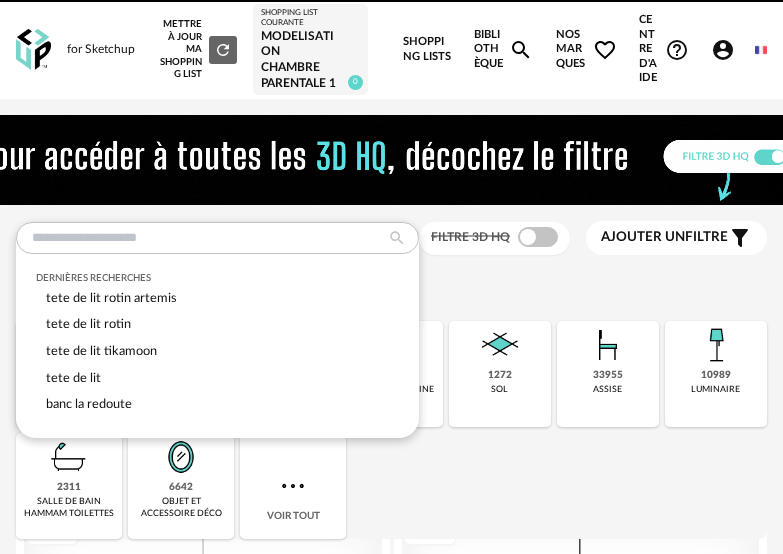 scroll, scrollTop: 0, scrollLeft: 0, axis: both 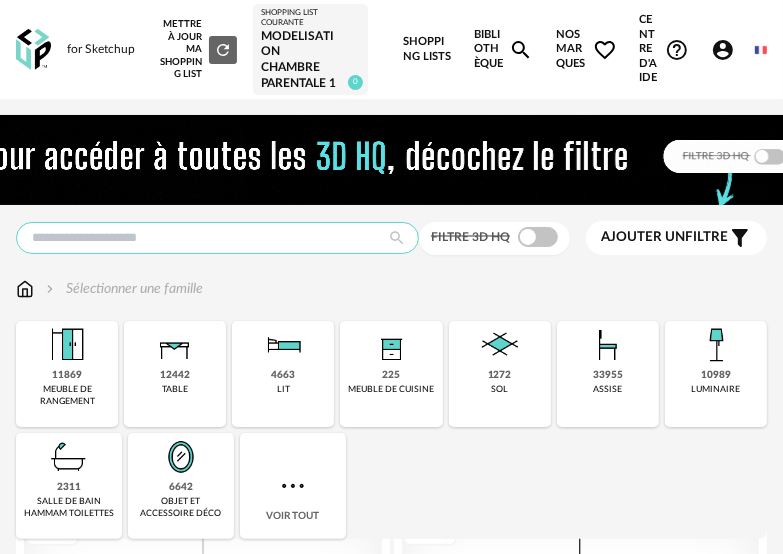 click at bounding box center [217, 238] 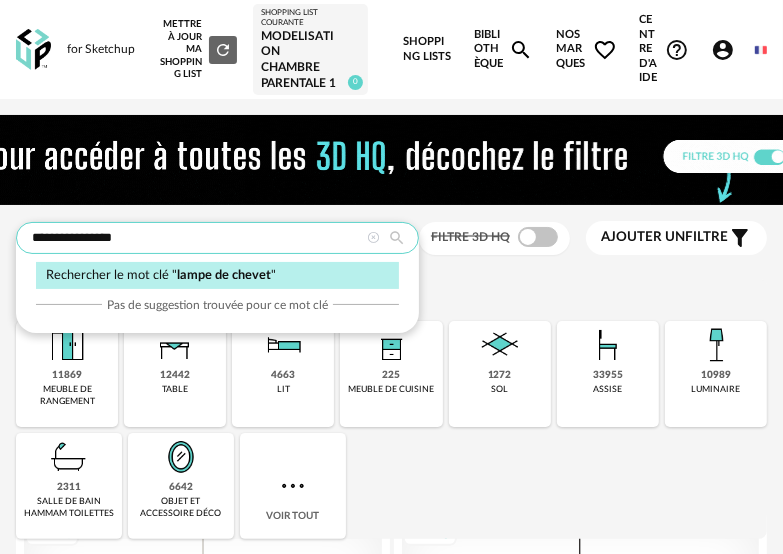 click on "**********" at bounding box center [217, 238] 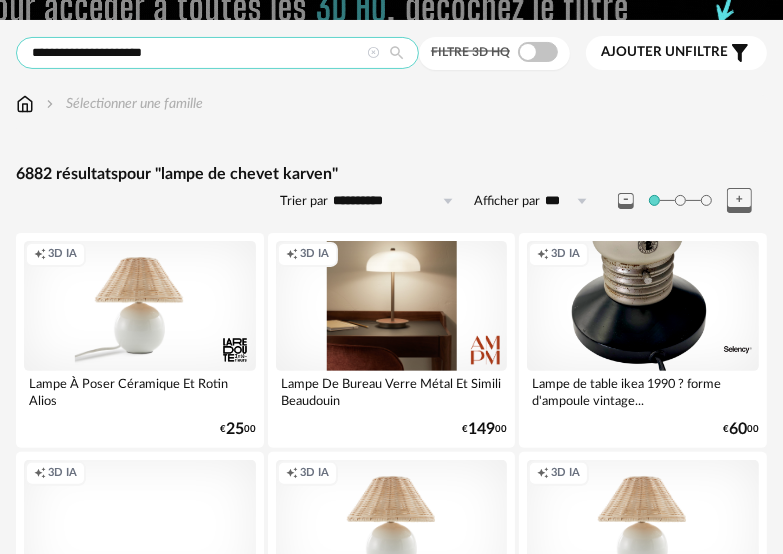 scroll, scrollTop: 0, scrollLeft: 0, axis: both 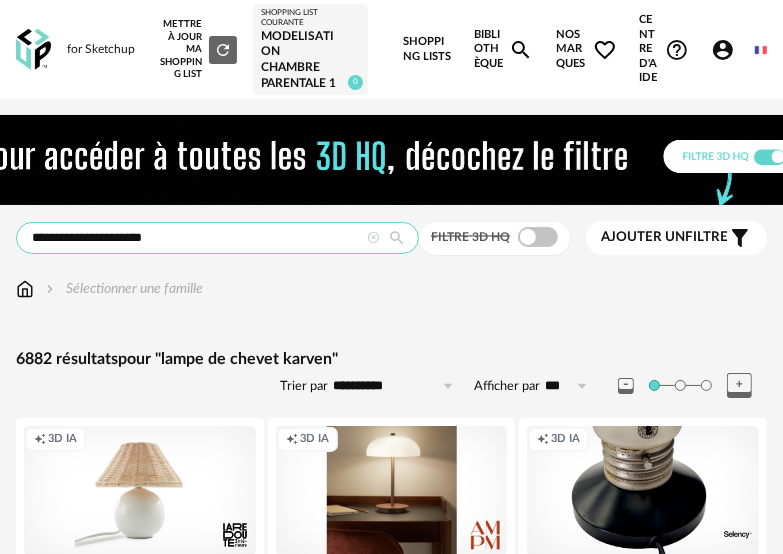 click on "**********" at bounding box center (217, 238) 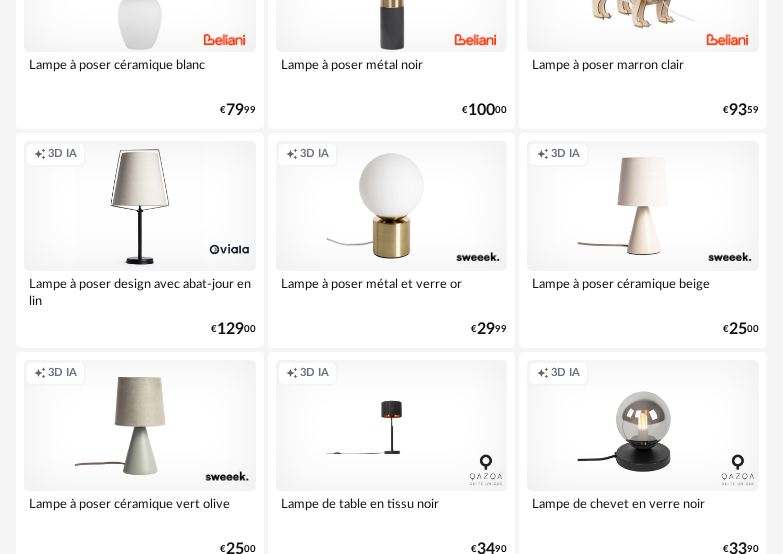 scroll, scrollTop: 3800, scrollLeft: 0, axis: vertical 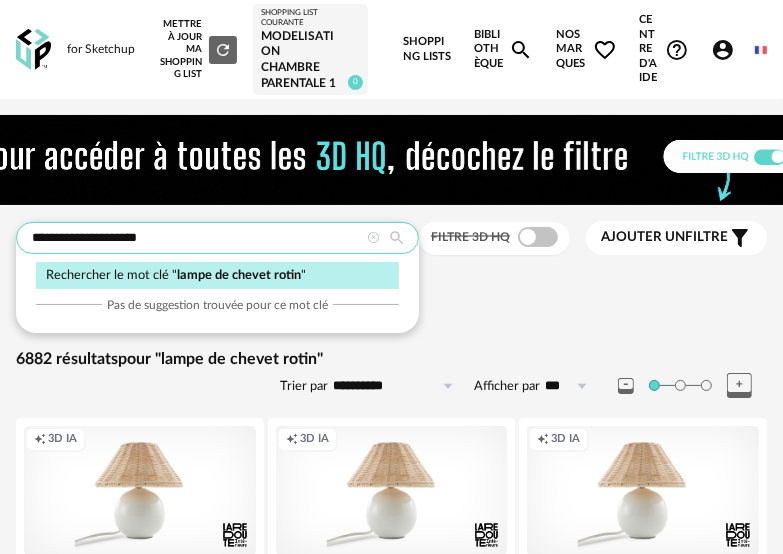 click on "**********" at bounding box center (217, 238) 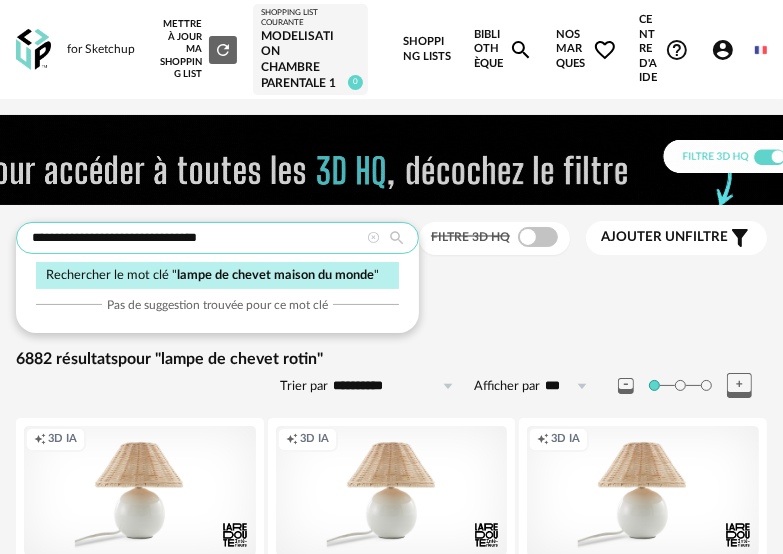 type on "**********" 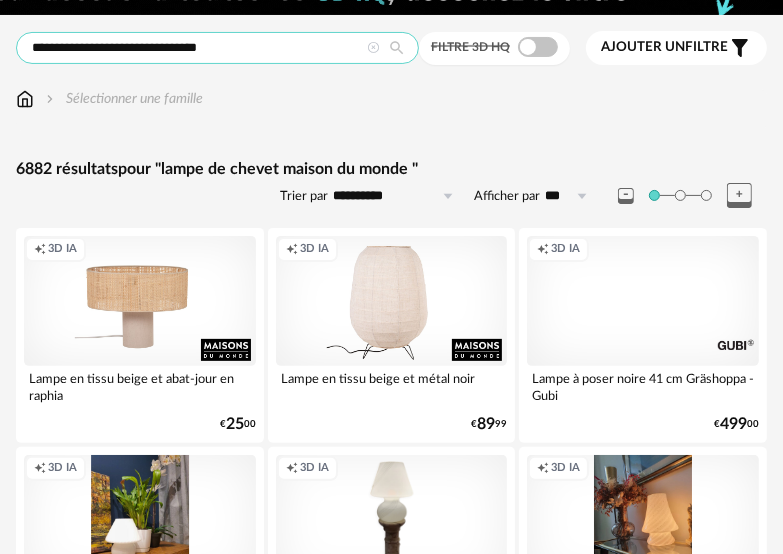 scroll, scrollTop: 100, scrollLeft: 0, axis: vertical 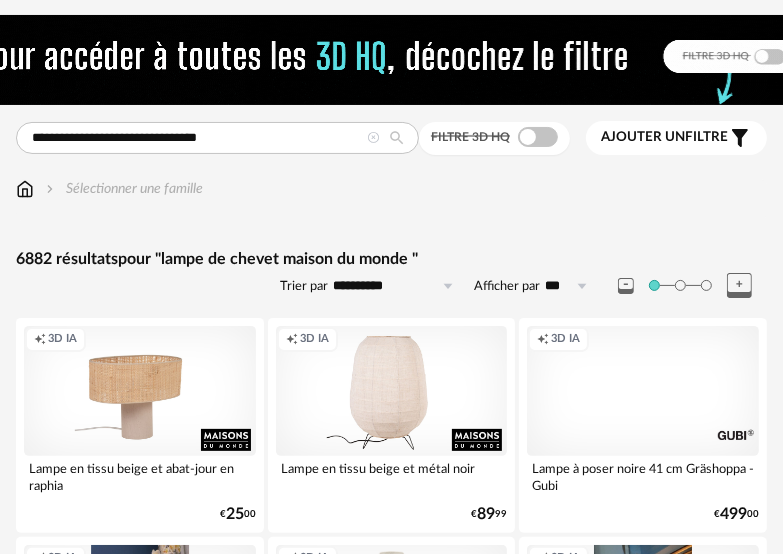 click on "Creation icon   3D IA" at bounding box center (140, 391) 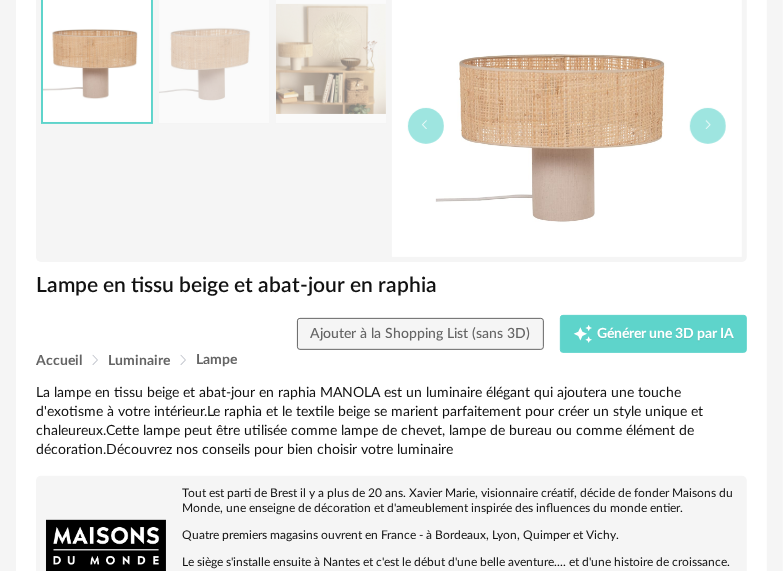 scroll, scrollTop: 0, scrollLeft: 0, axis: both 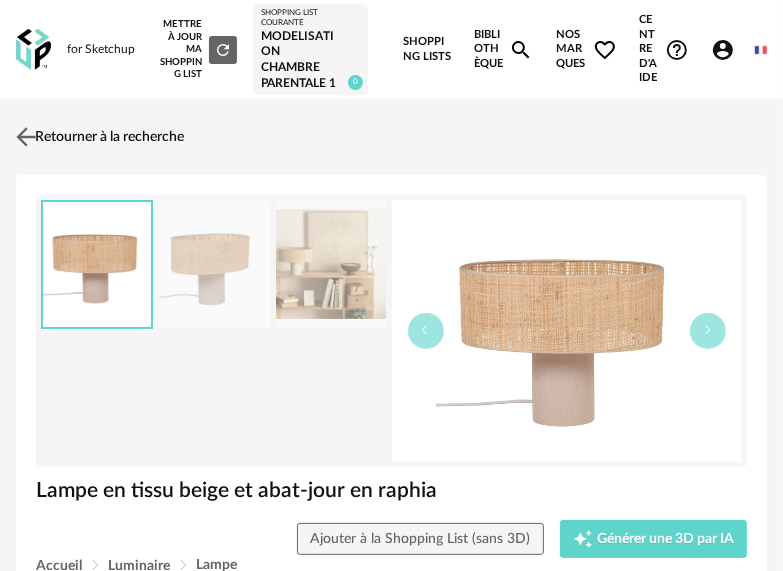 click at bounding box center [26, 137] 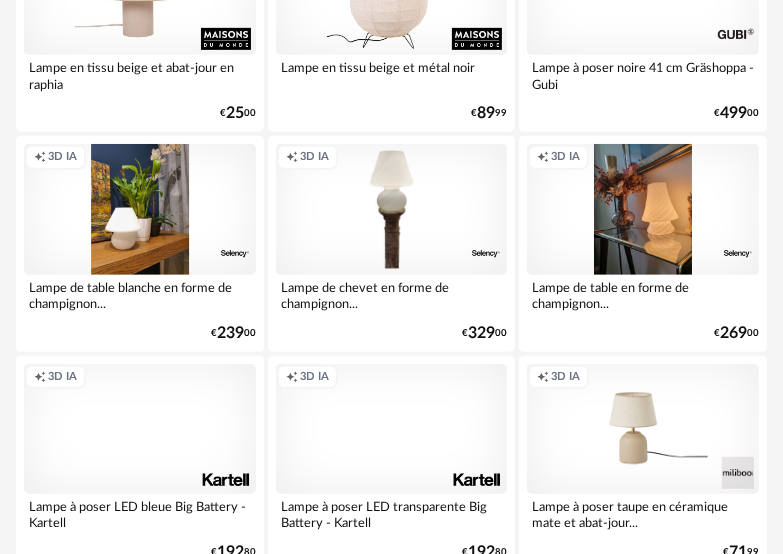 scroll, scrollTop: 0, scrollLeft: 0, axis: both 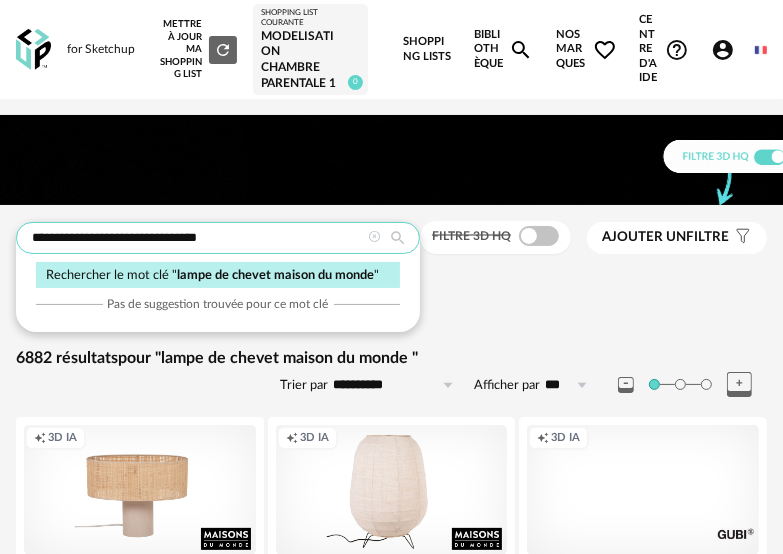 drag, startPoint x: 235, startPoint y: 237, endPoint x: 133, endPoint y: 240, distance: 102.044106 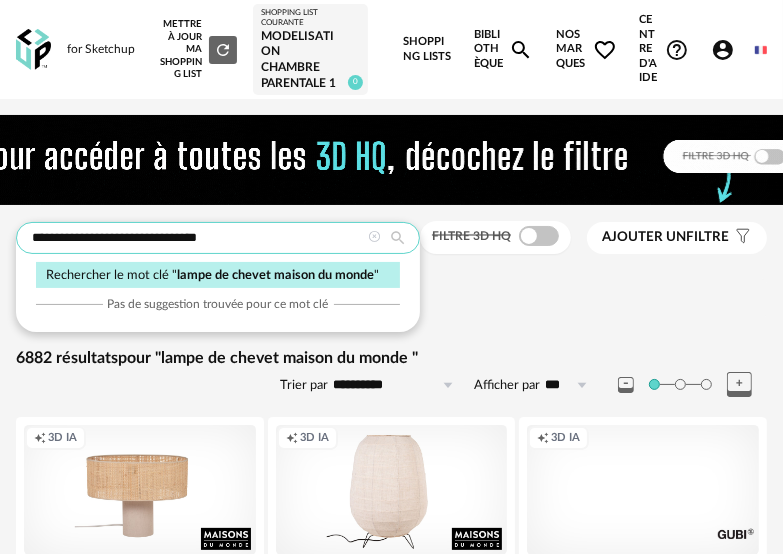 click on "**********" at bounding box center [218, 238] 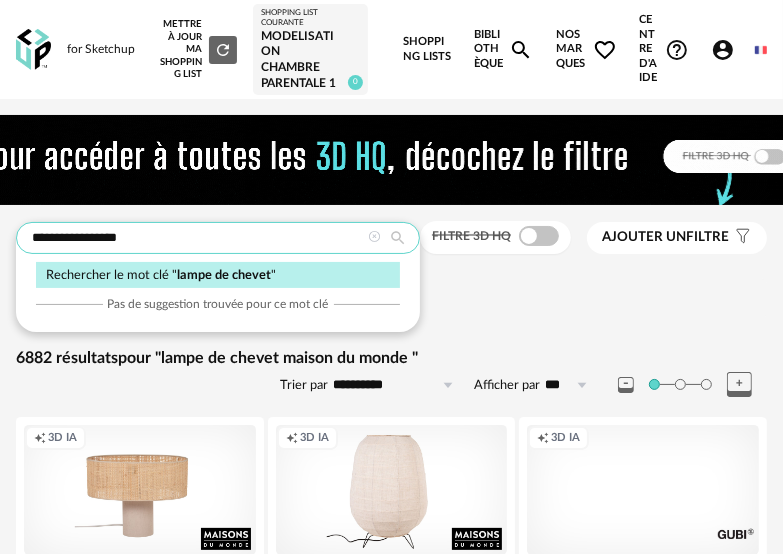 type on "**********" 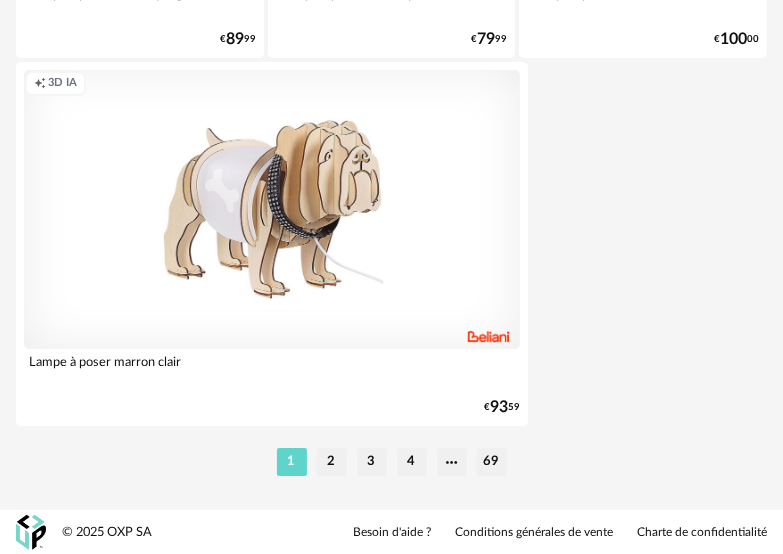 scroll, scrollTop: 7594, scrollLeft: 0, axis: vertical 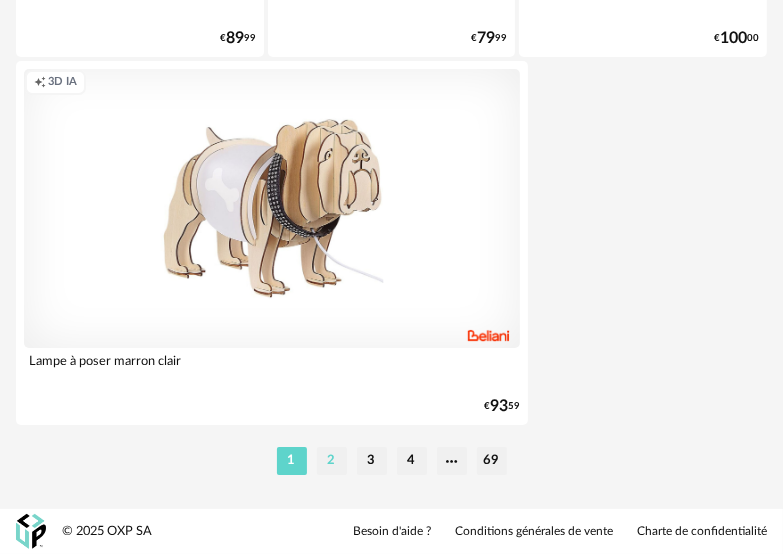click on "2" at bounding box center (332, 461) 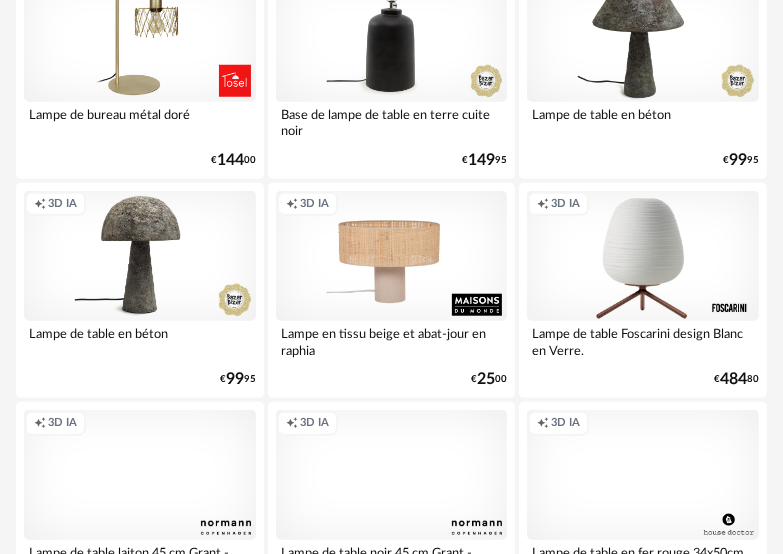 scroll, scrollTop: 900, scrollLeft: 0, axis: vertical 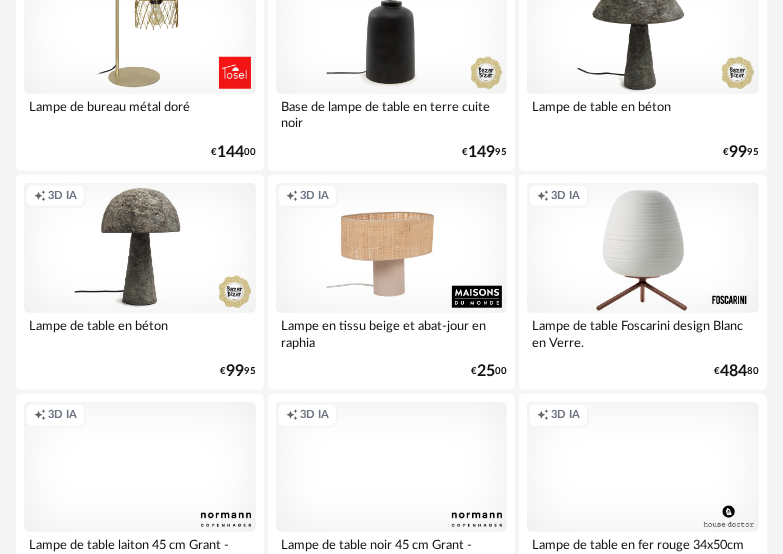 click on "Creation icon   3D IA" at bounding box center (392, 248) 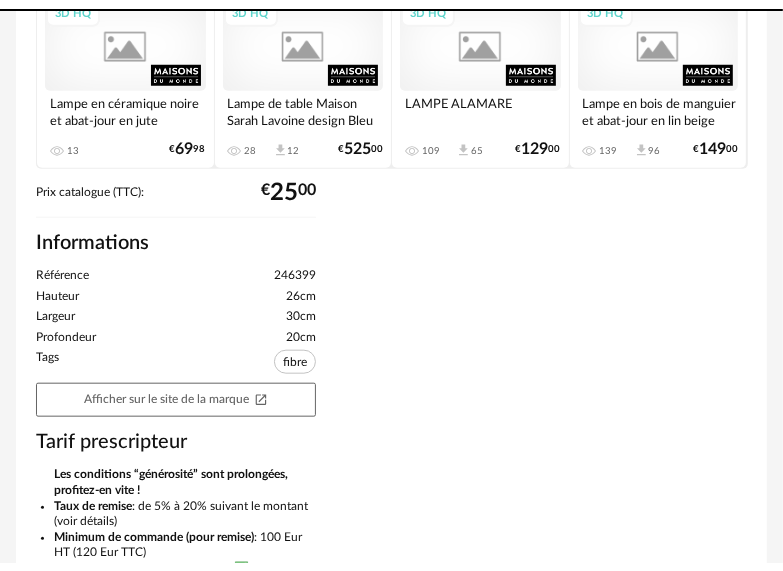 scroll, scrollTop: 0, scrollLeft: 0, axis: both 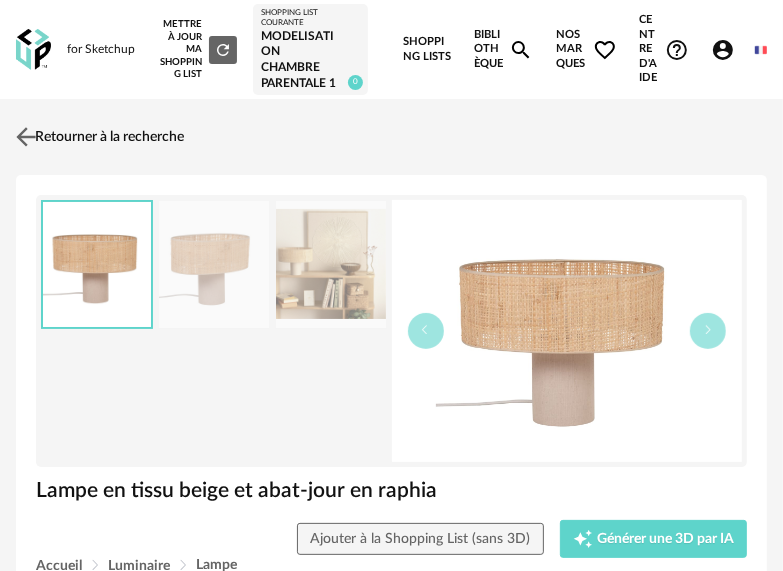 click at bounding box center [26, 137] 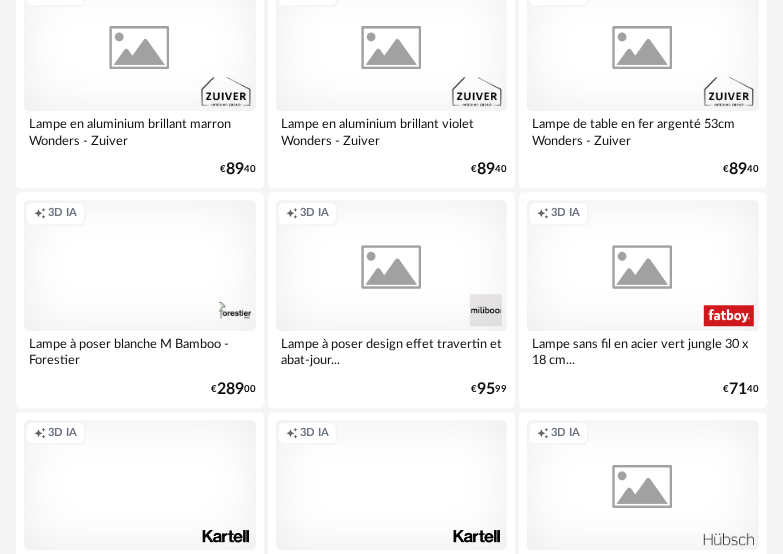 scroll, scrollTop: 2700, scrollLeft: 0, axis: vertical 